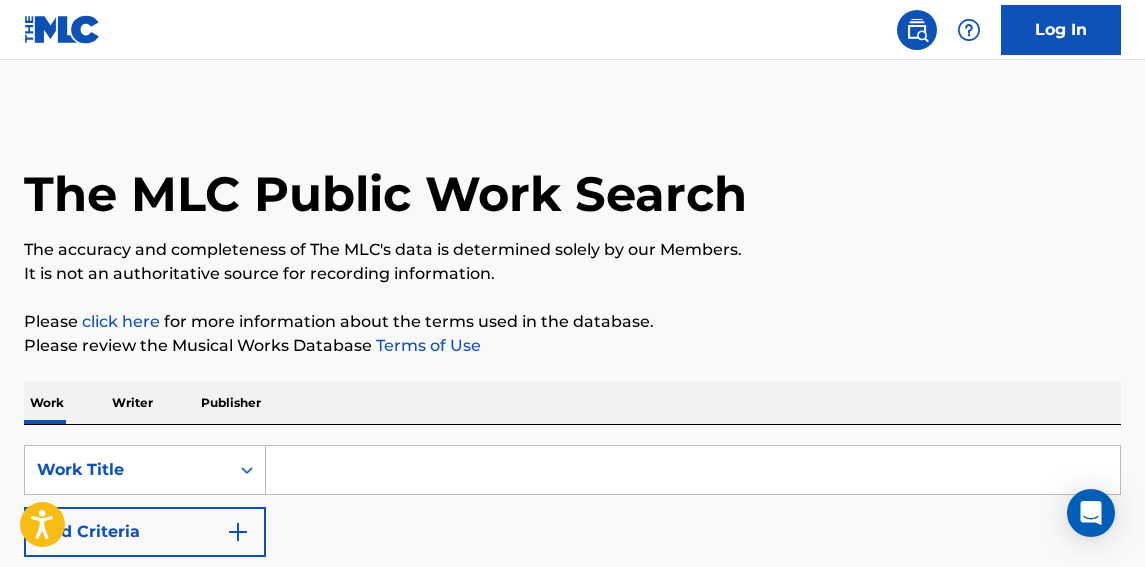 scroll, scrollTop: 0, scrollLeft: 0, axis: both 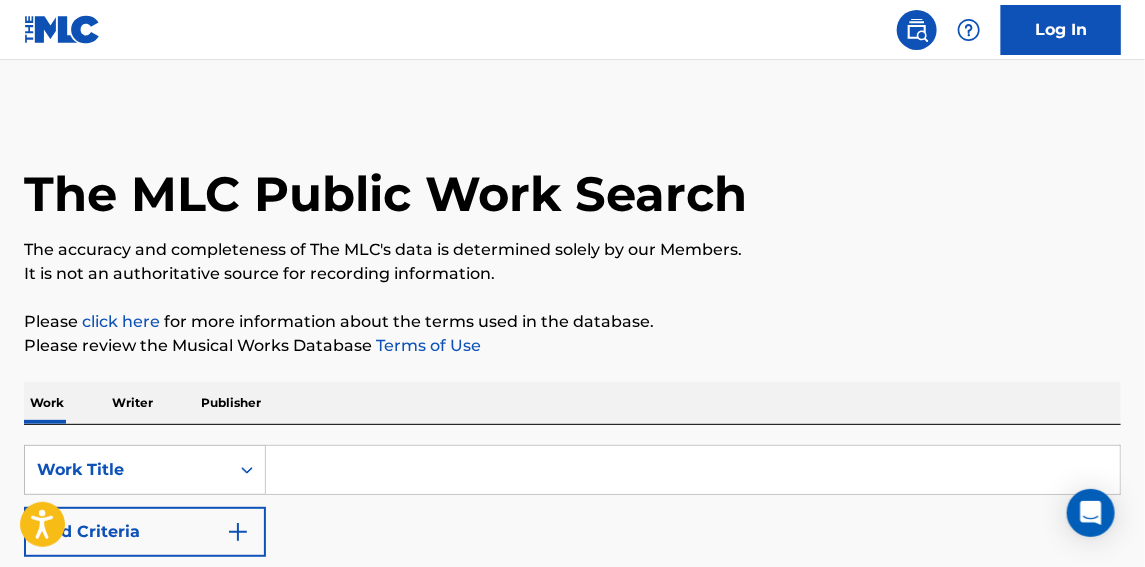 click at bounding box center (693, 470) 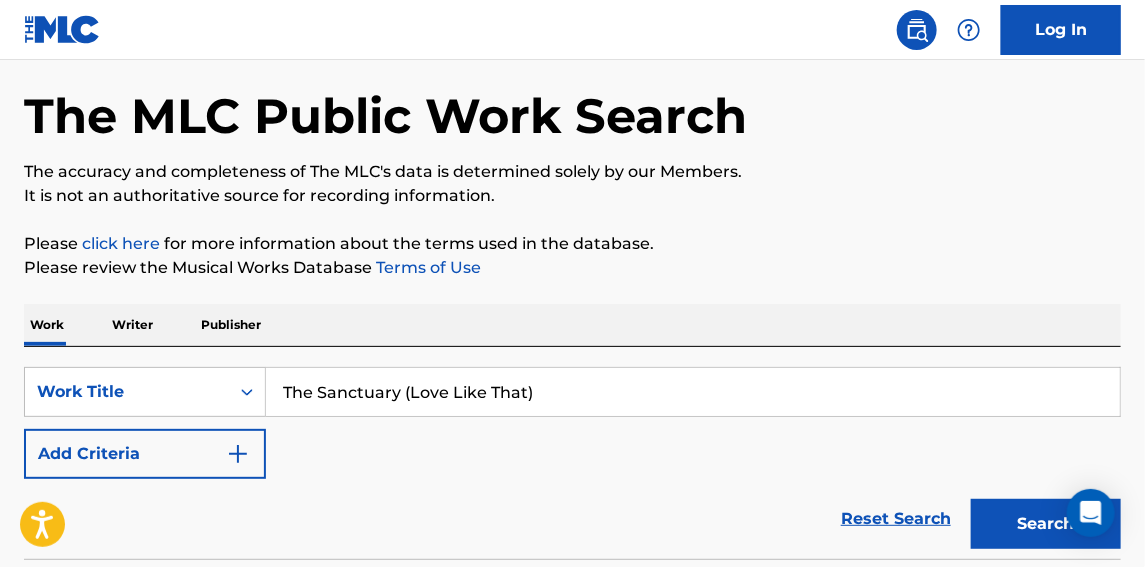 scroll, scrollTop: 151, scrollLeft: 0, axis: vertical 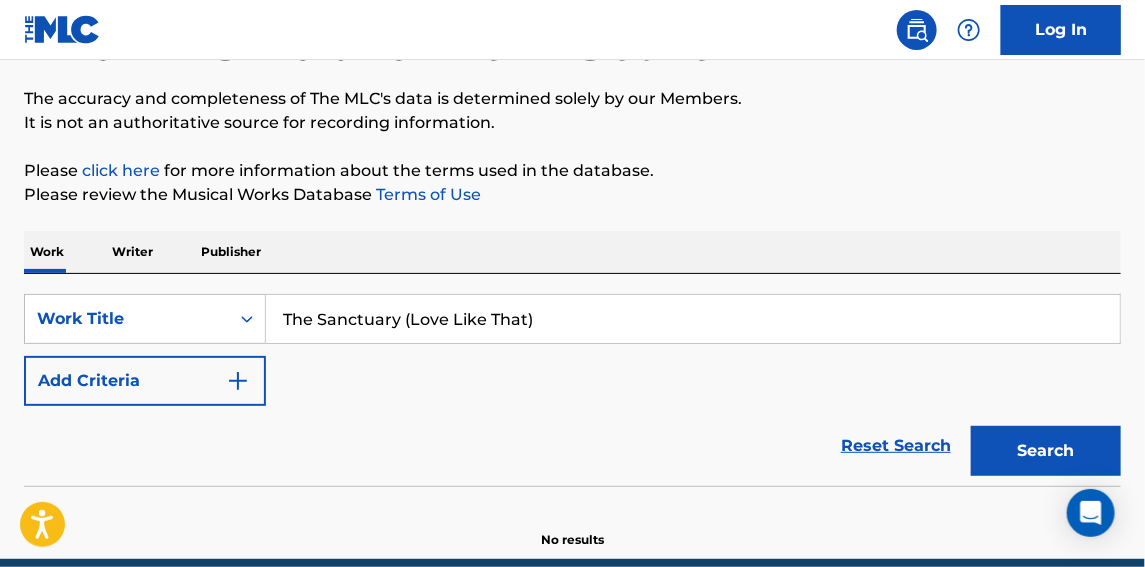 type on "The Sanctuary (Love Like That)" 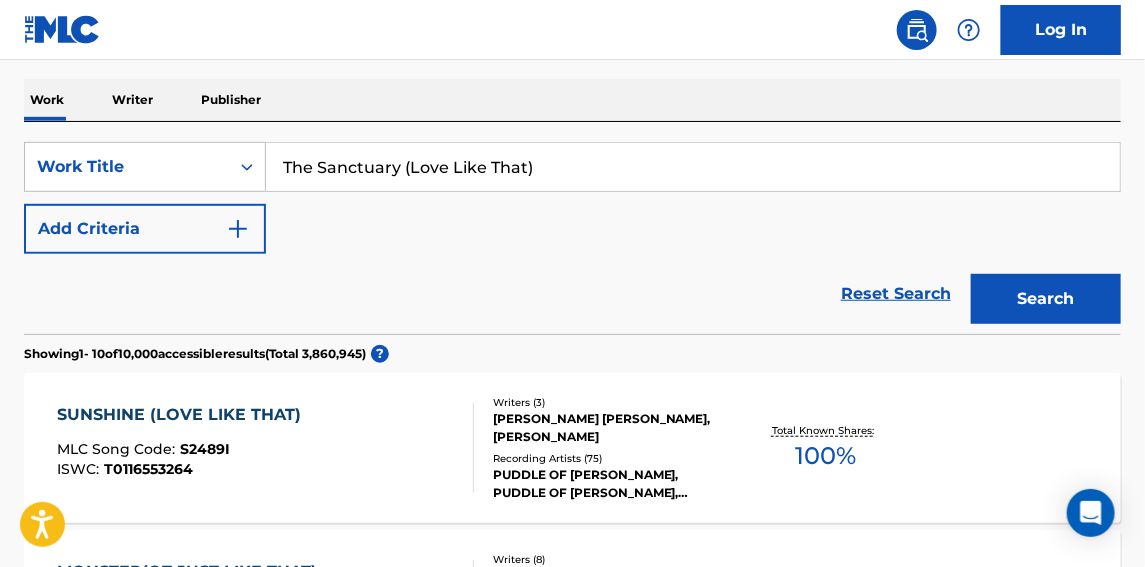 scroll, scrollTop: 454, scrollLeft: 0, axis: vertical 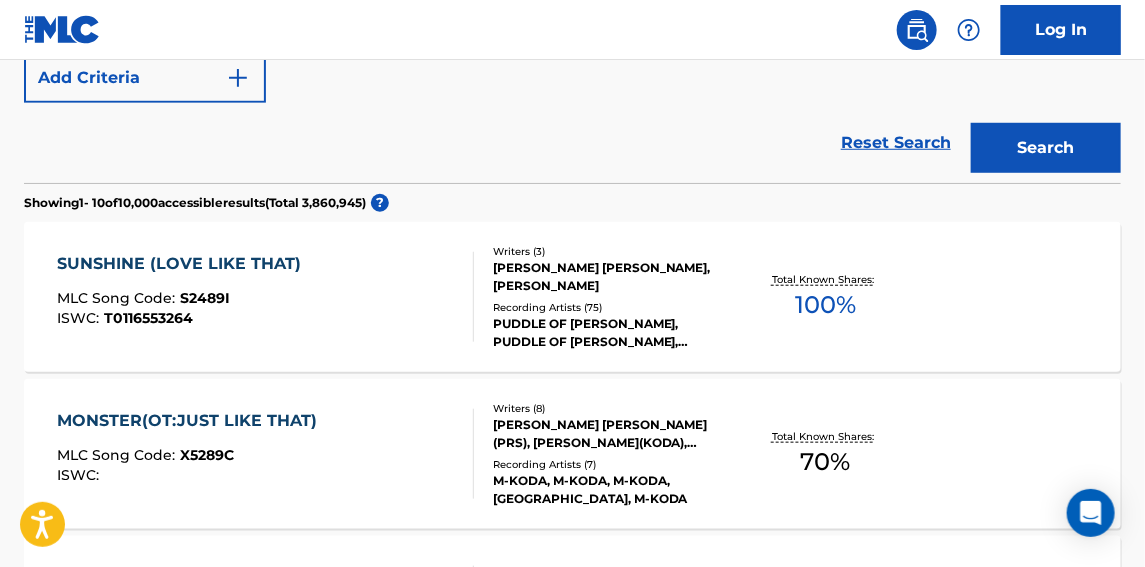 click on "Reset Search Search" at bounding box center [572, 143] 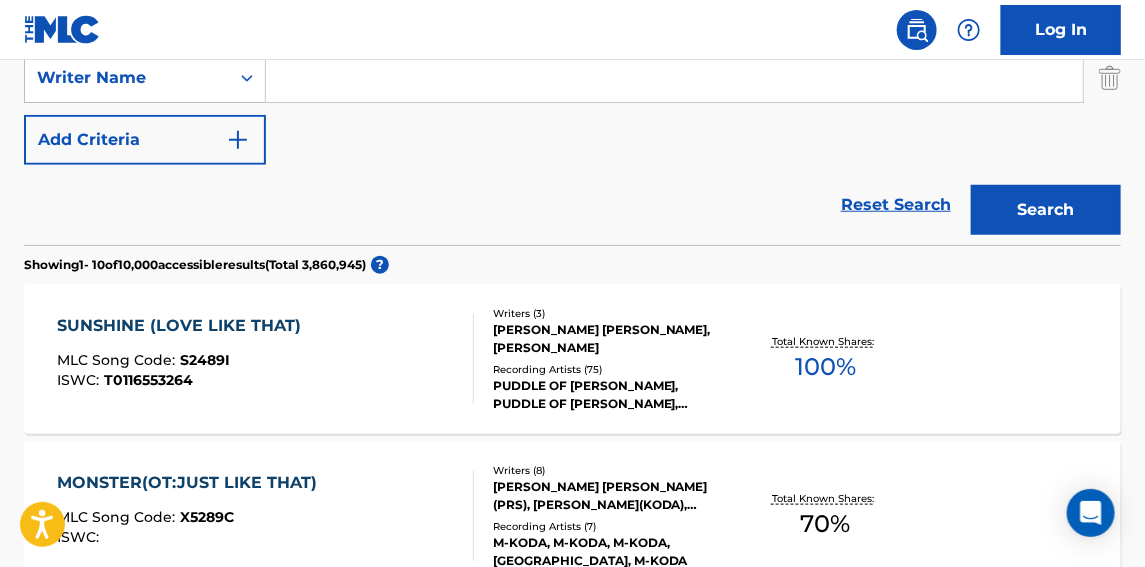 click at bounding box center [674, 78] 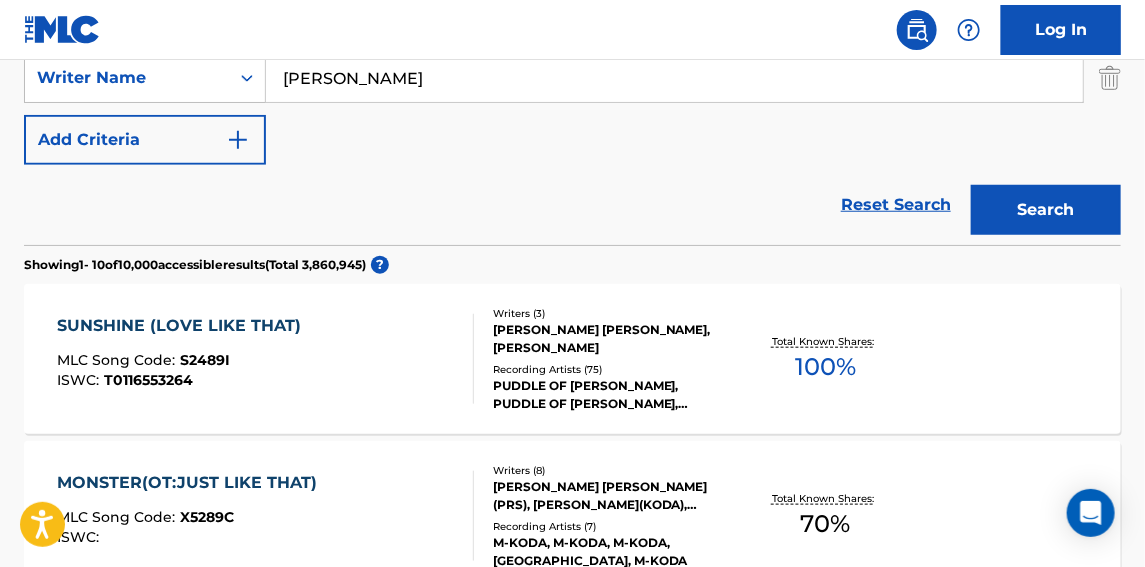 type on "[PERSON_NAME]" 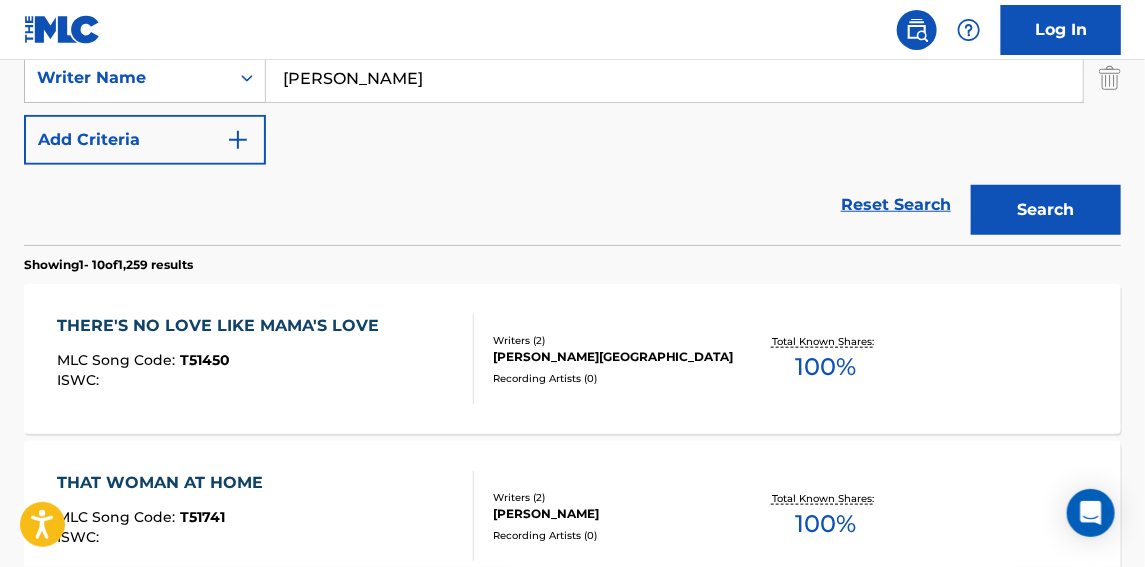 scroll, scrollTop: 303, scrollLeft: 0, axis: vertical 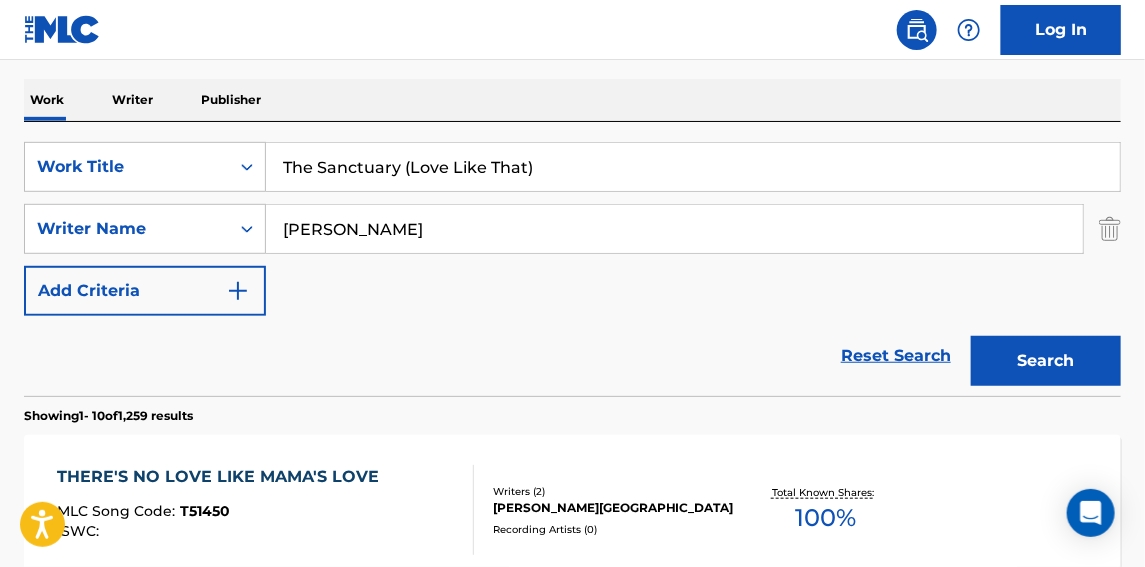 drag, startPoint x: 404, startPoint y: 175, endPoint x: 689, endPoint y: 185, distance: 285.17538 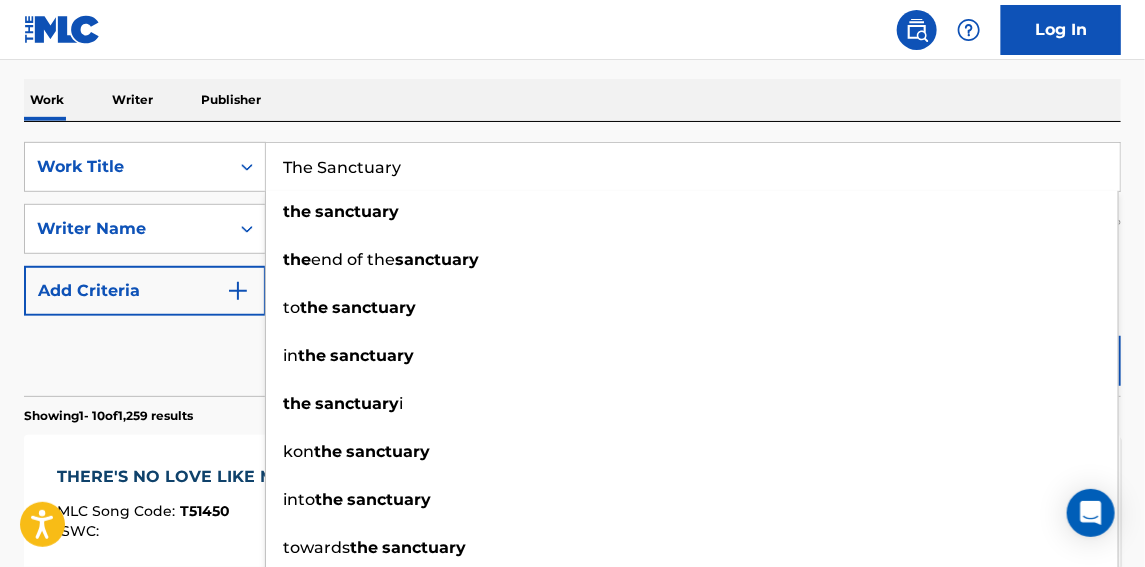 type on "The Sanctuary" 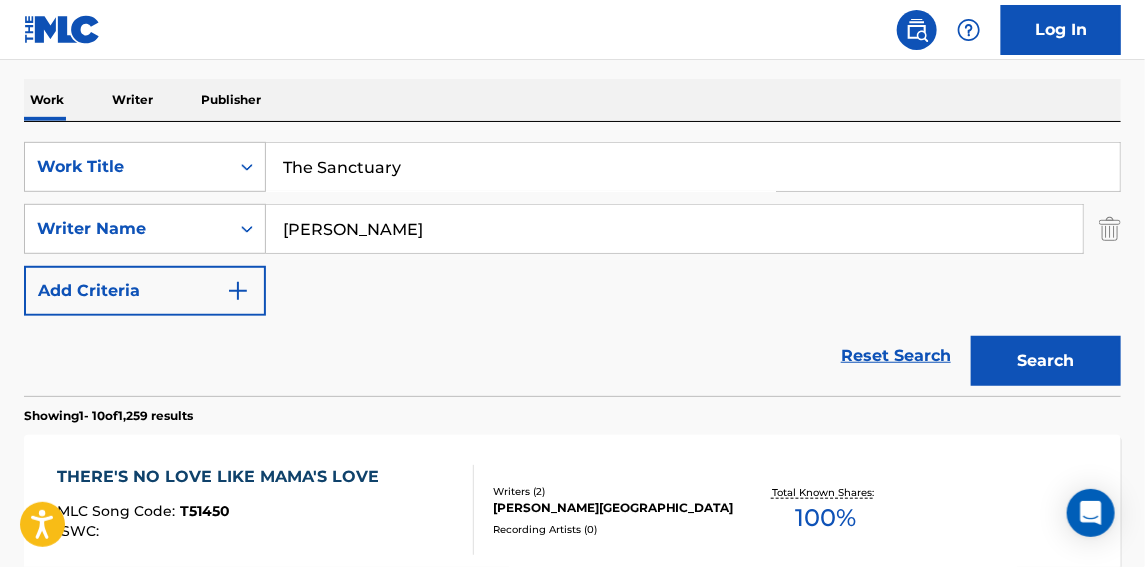 click on "Search" at bounding box center (1046, 361) 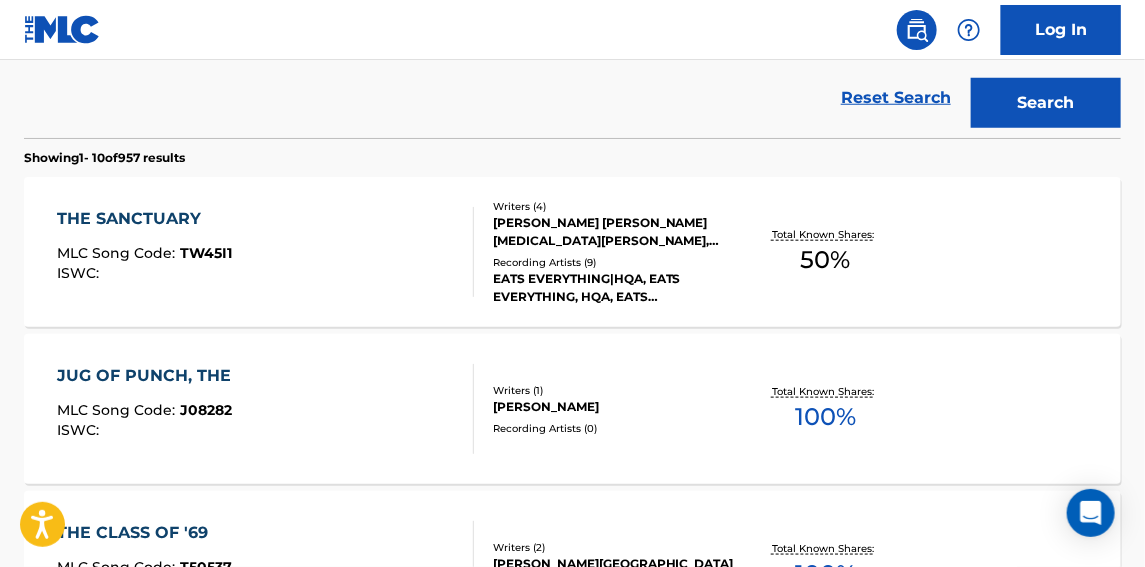 scroll, scrollTop: 606, scrollLeft: 0, axis: vertical 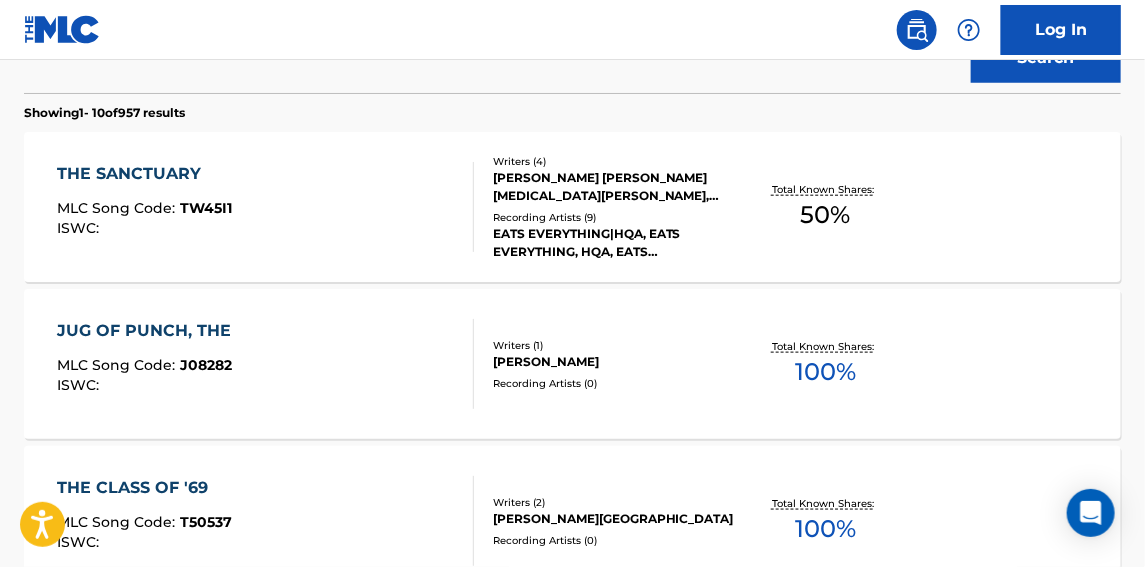 click on "THE SANCTUARY MLC Song Code : TW45I1 ISWC :" at bounding box center [265, 207] 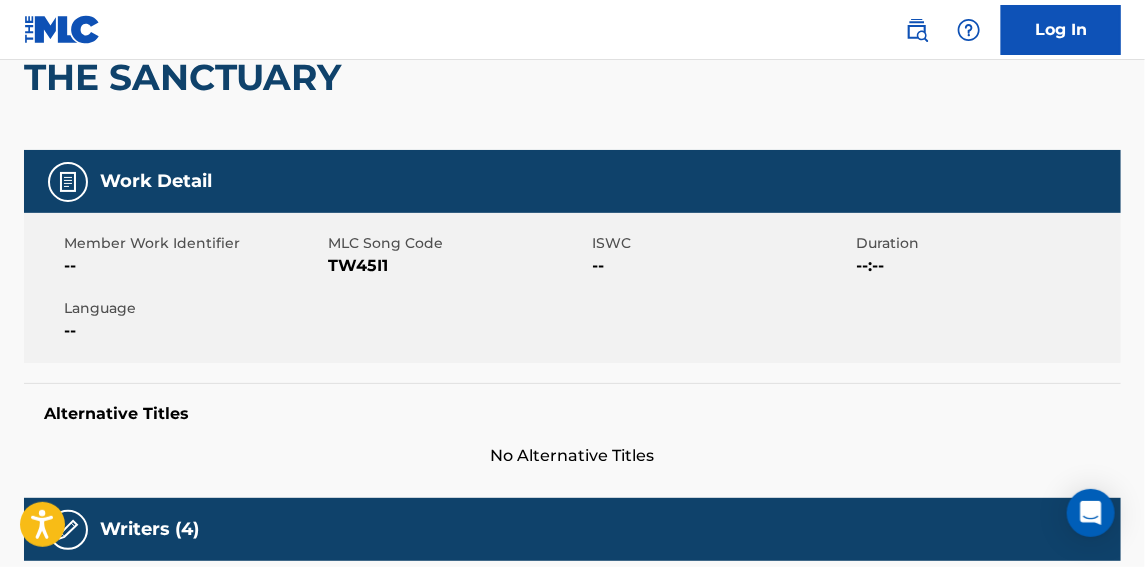 scroll, scrollTop: 454, scrollLeft: 0, axis: vertical 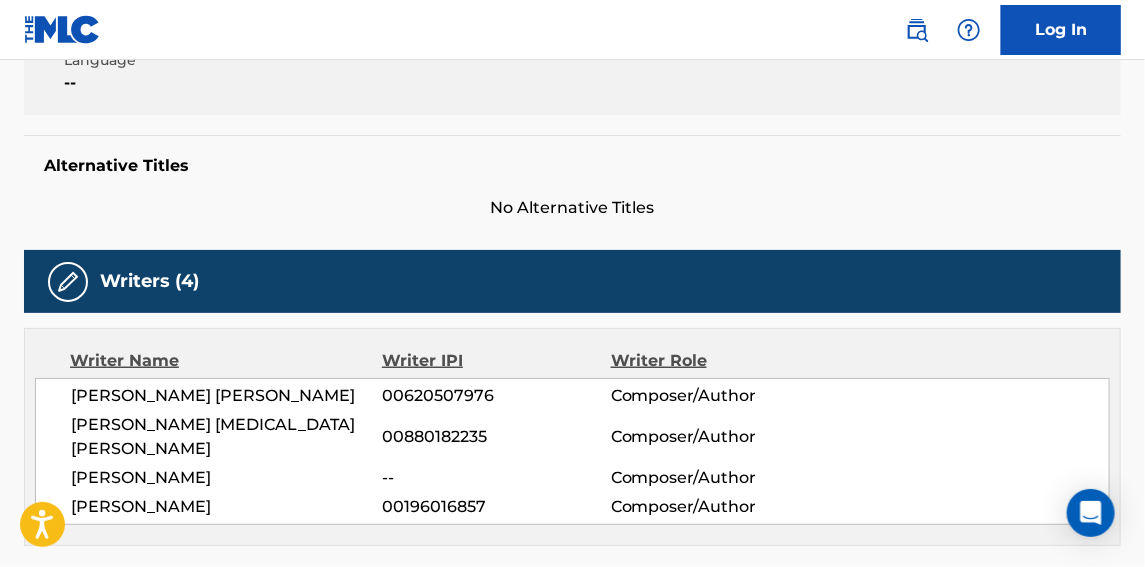 click on "[PERSON_NAME]" at bounding box center (226, 507) 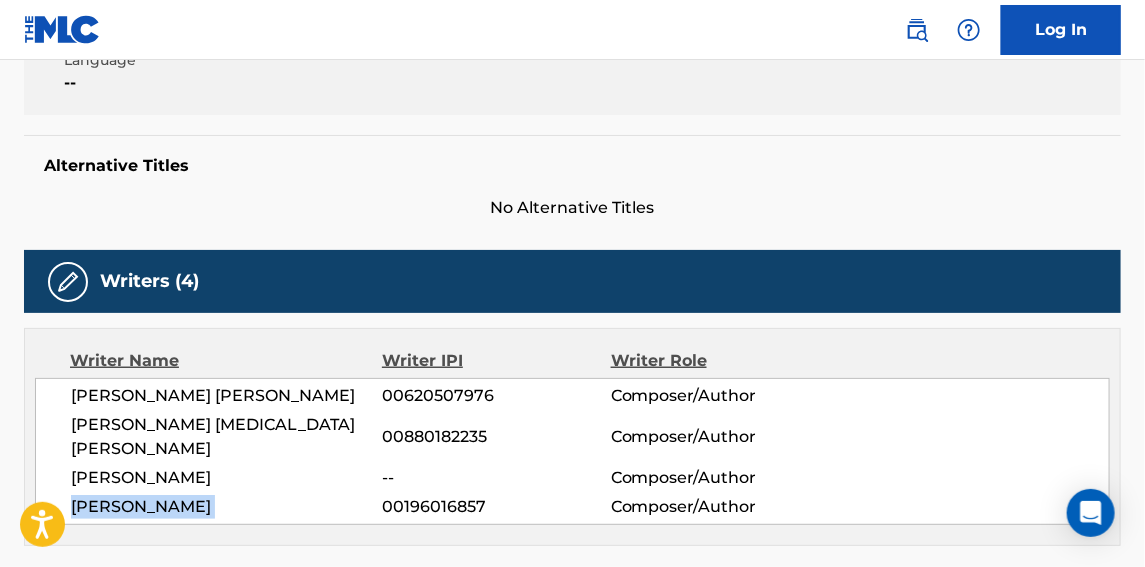 click on "[PERSON_NAME]" at bounding box center [226, 507] 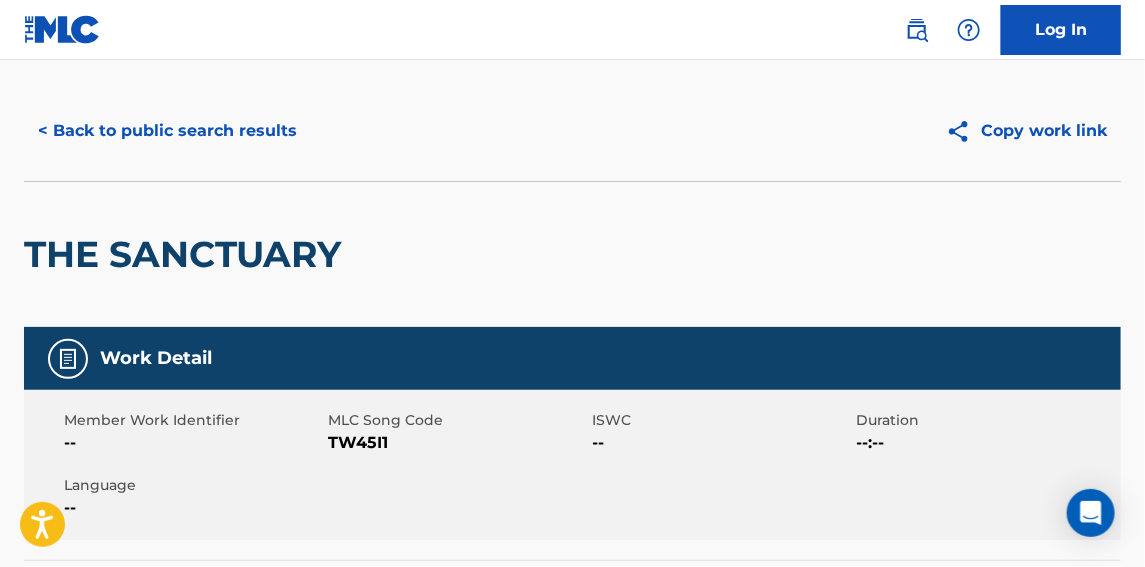 scroll, scrollTop: 0, scrollLeft: 0, axis: both 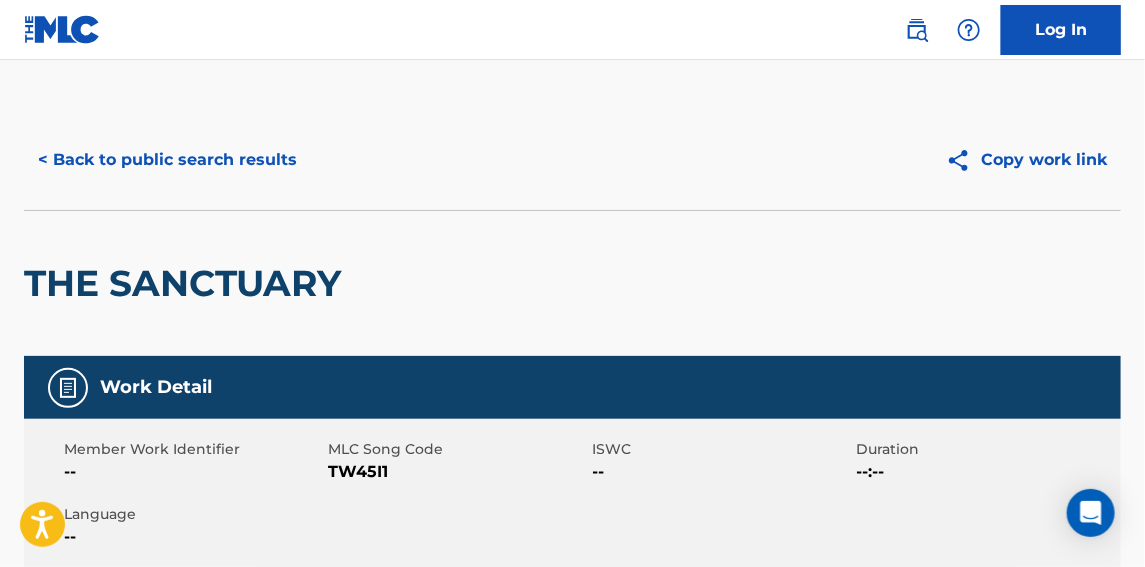 click on "< Back to public search results" at bounding box center [167, 160] 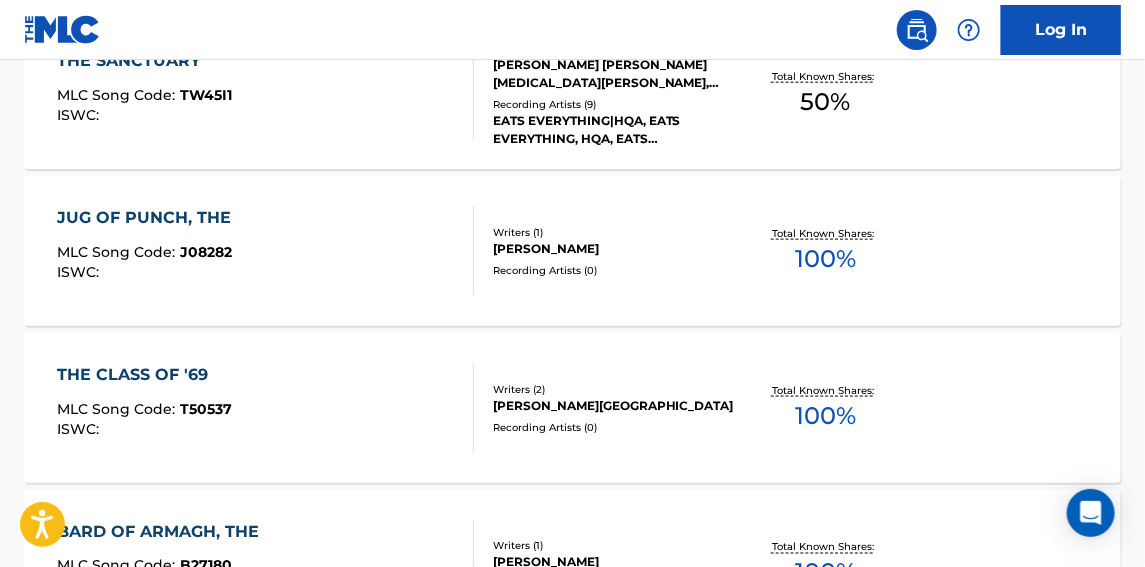 scroll, scrollTop: 0, scrollLeft: 0, axis: both 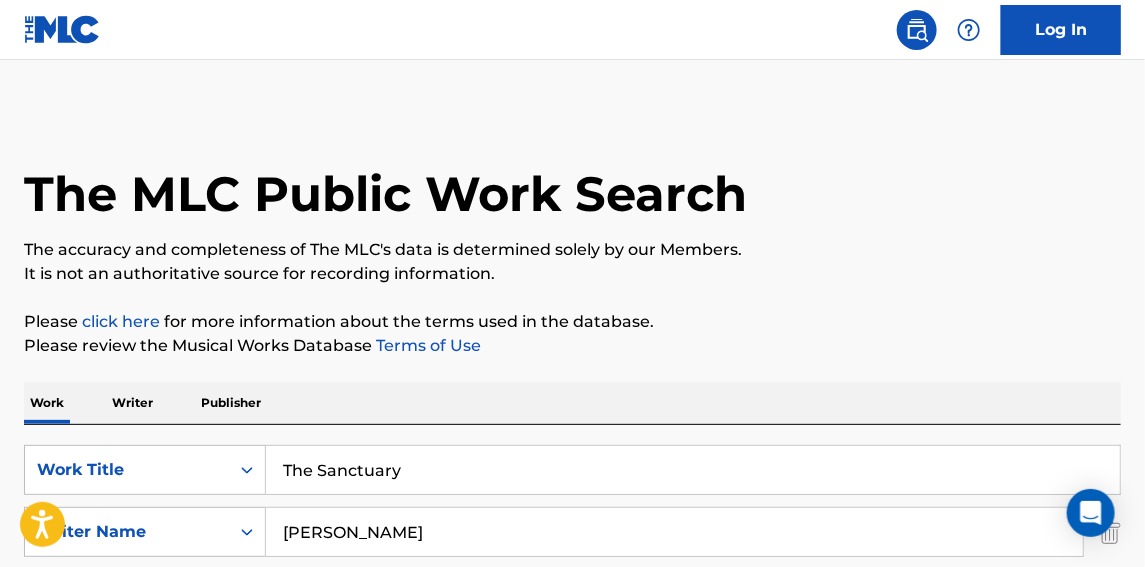 click on "Writer" at bounding box center [132, 403] 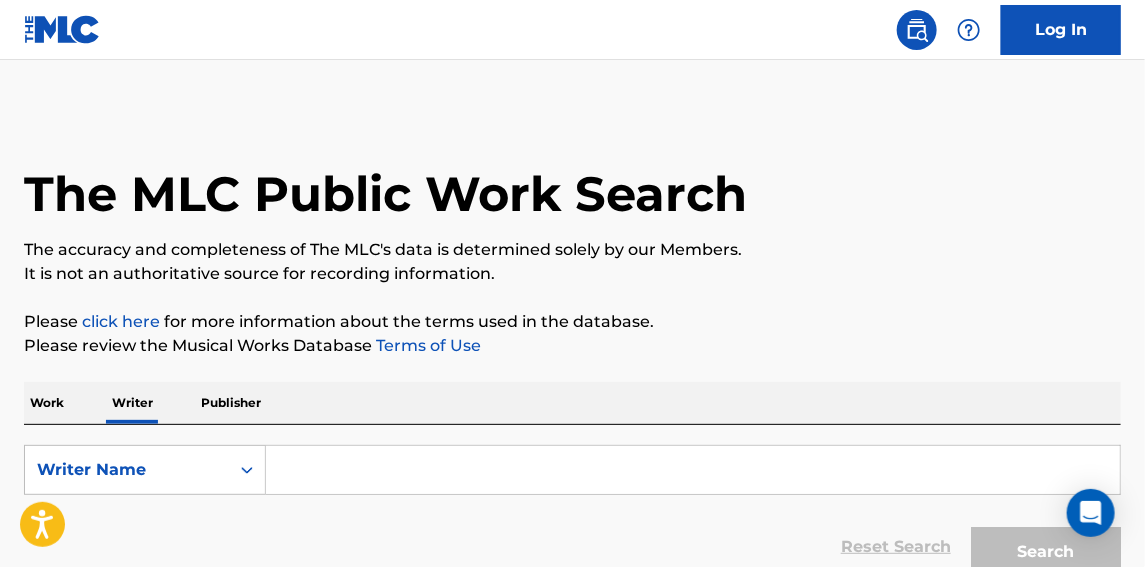 scroll, scrollTop: 125, scrollLeft: 0, axis: vertical 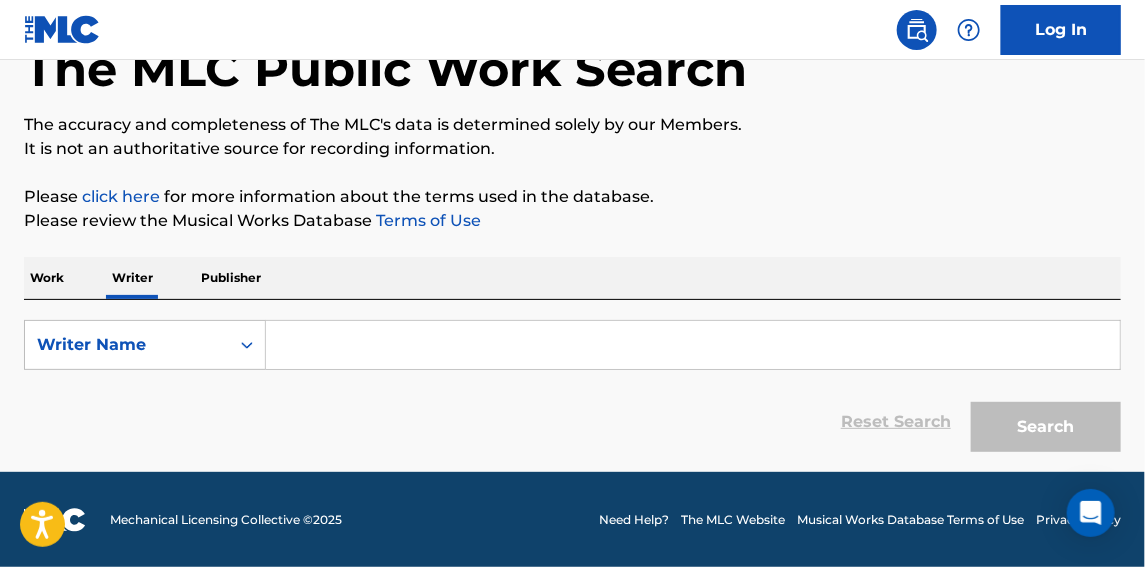 click at bounding box center [693, 345] 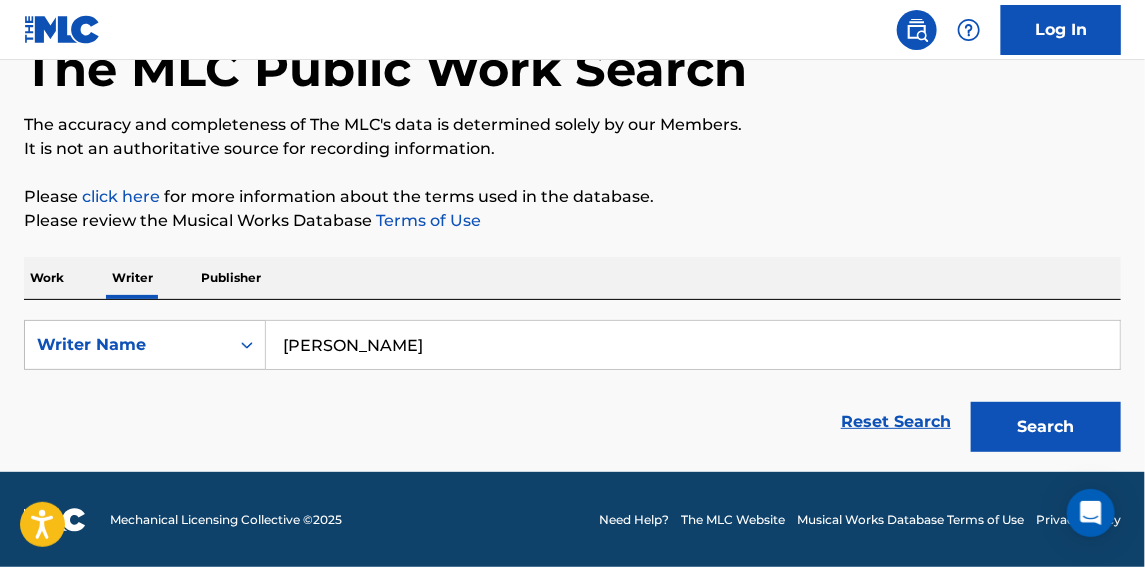 type on "[PERSON_NAME]" 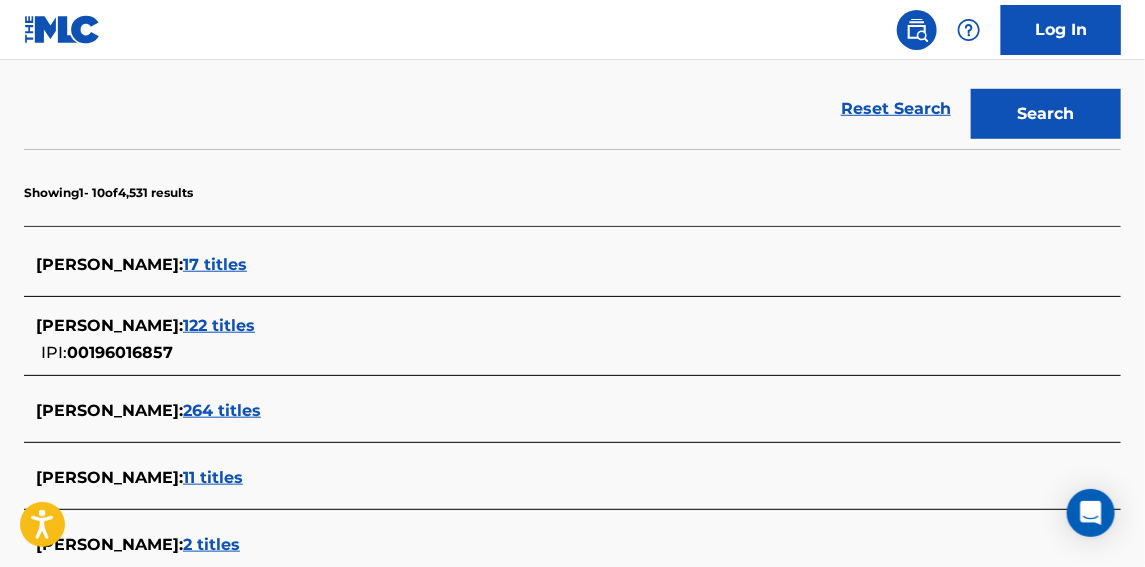 scroll, scrollTop: 556, scrollLeft: 0, axis: vertical 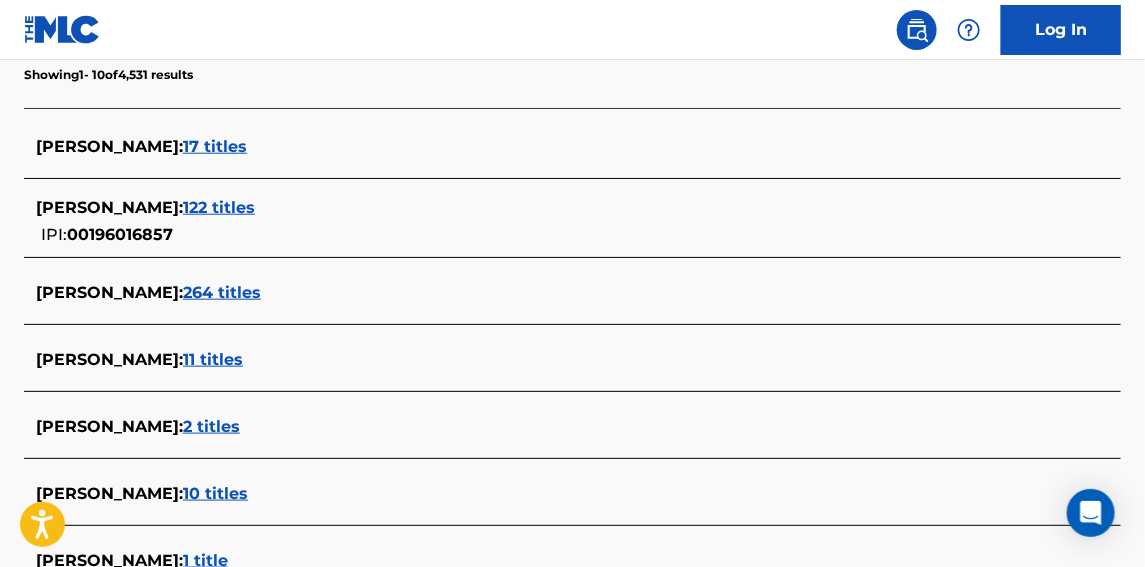 click on "122 titles" at bounding box center [219, 207] 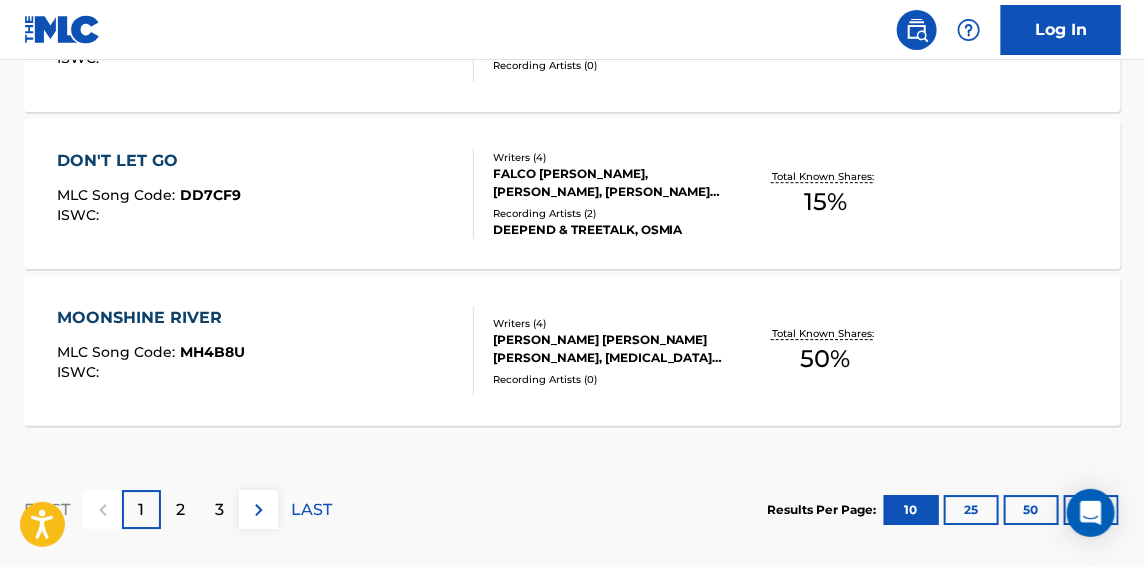 scroll, scrollTop: 1919, scrollLeft: 0, axis: vertical 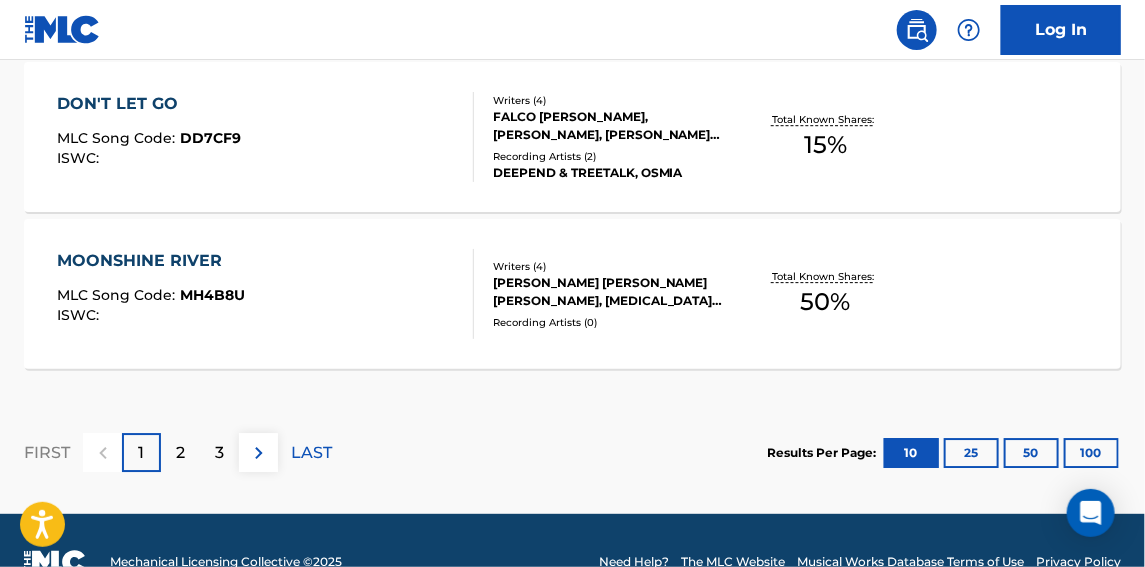 click on "3" at bounding box center (219, 453) 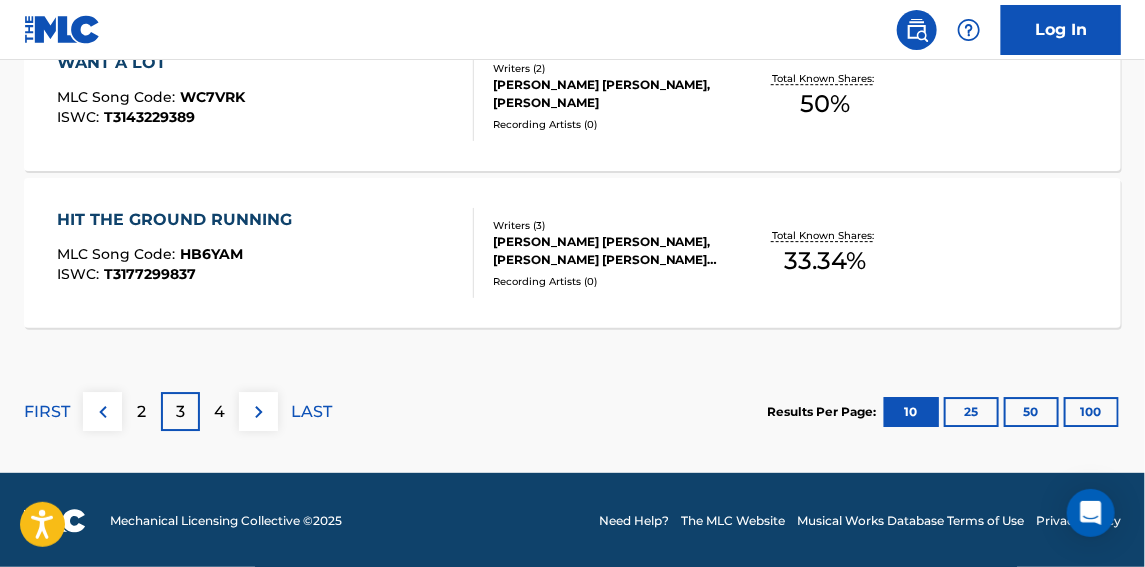click on "4" at bounding box center [219, 411] 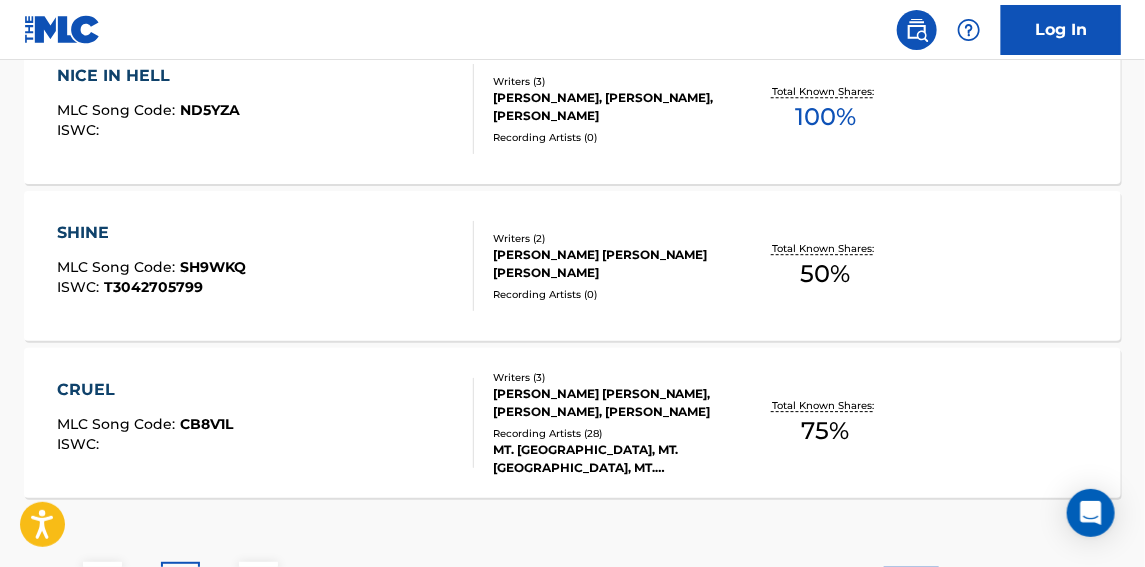 scroll, scrollTop: 1809, scrollLeft: 0, axis: vertical 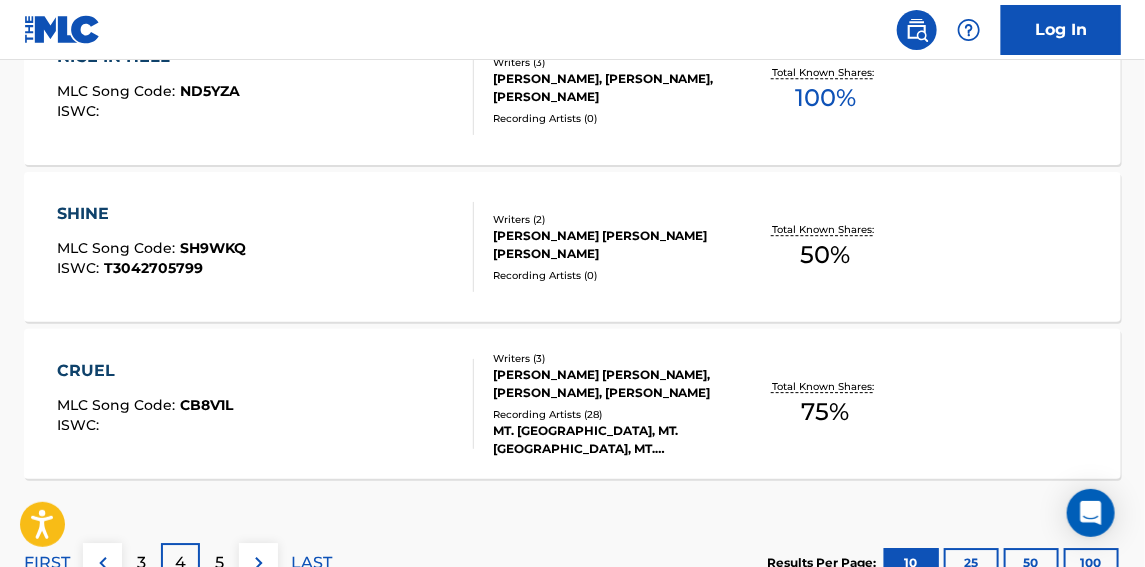 click on "NICE IN HELL MLC Song Code : ND5YZA ISWC :" at bounding box center (148, 90) 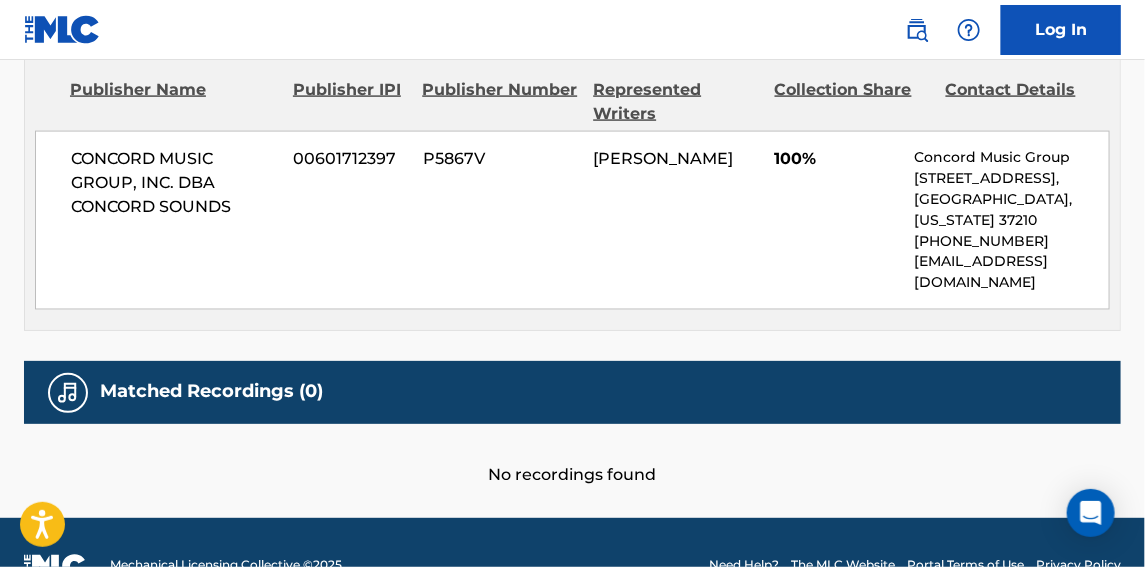 scroll, scrollTop: 544, scrollLeft: 0, axis: vertical 